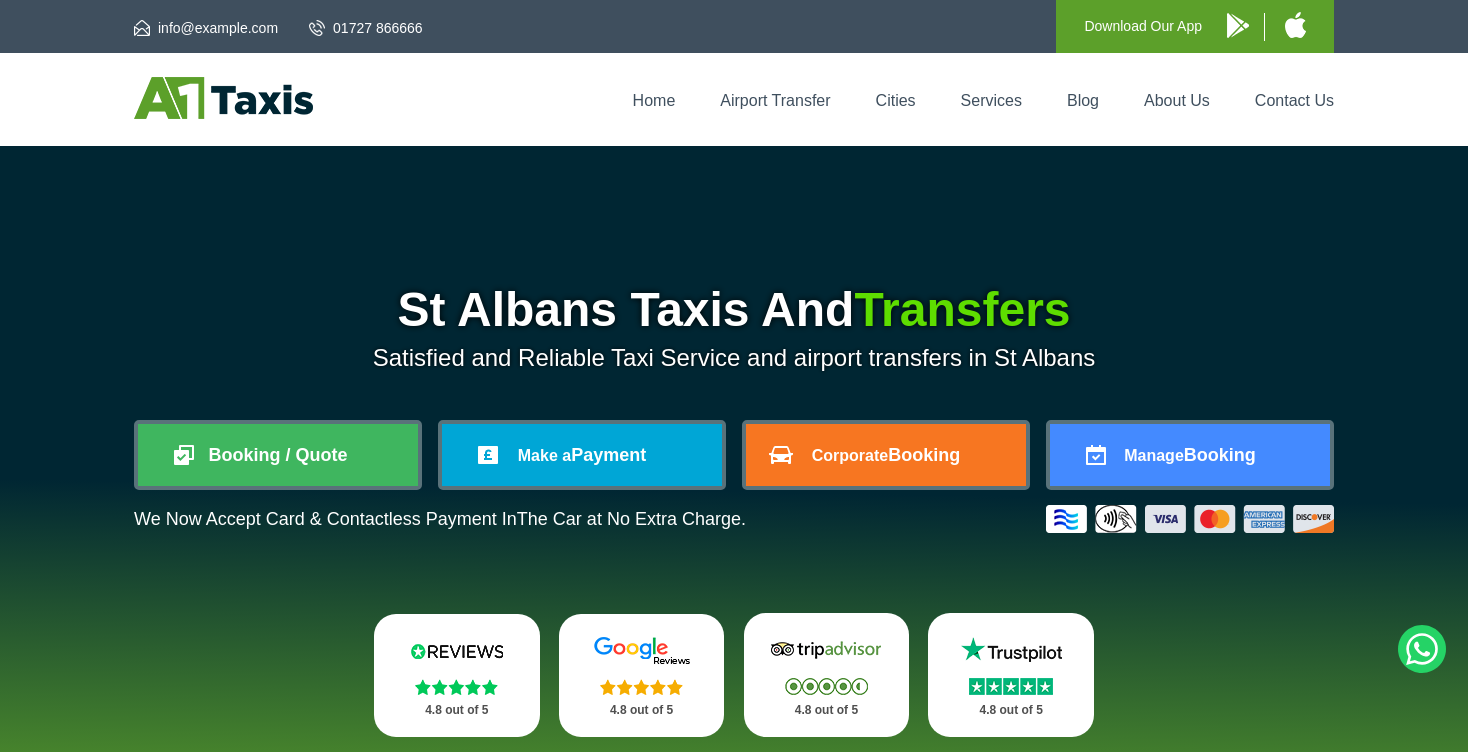 scroll, scrollTop: 0, scrollLeft: 0, axis: both 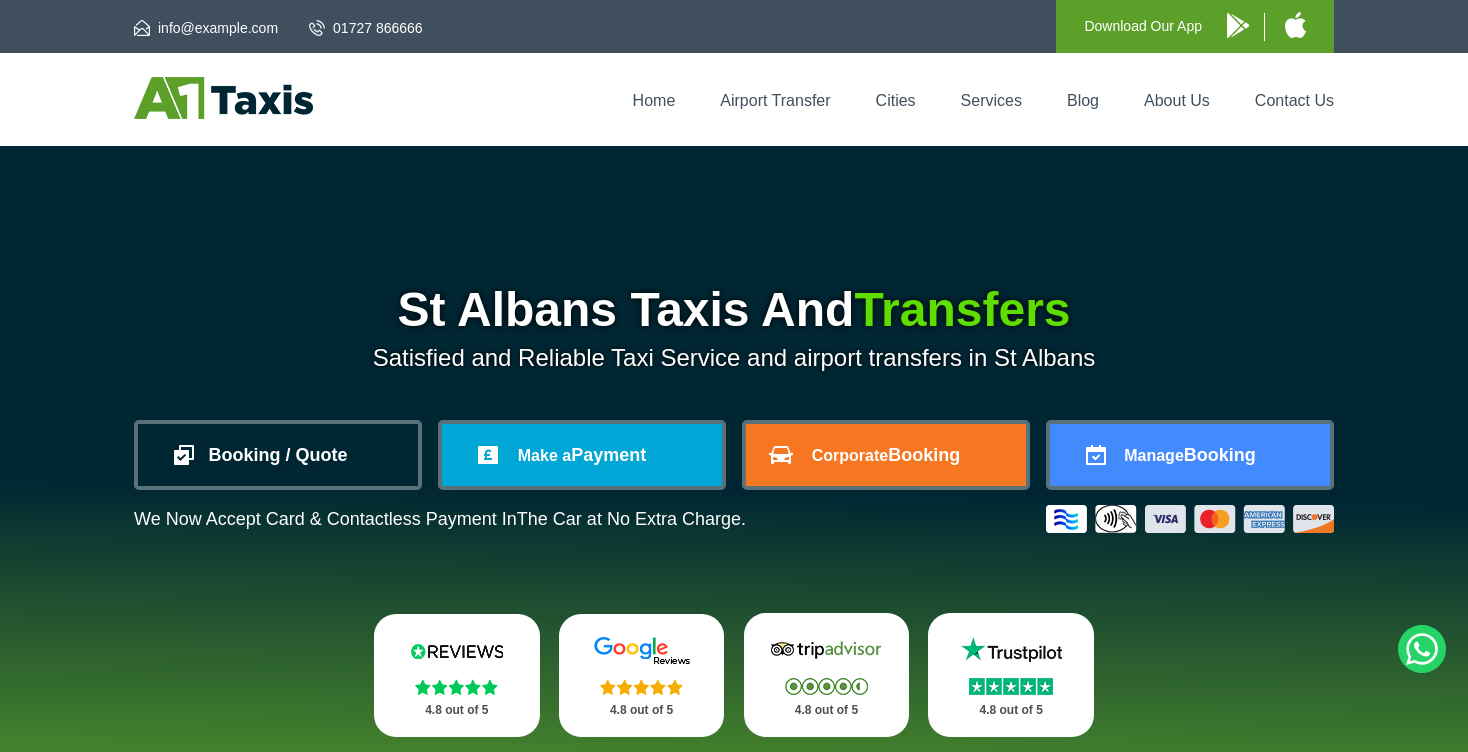 click on "Booking / Quote" at bounding box center (278, 455) 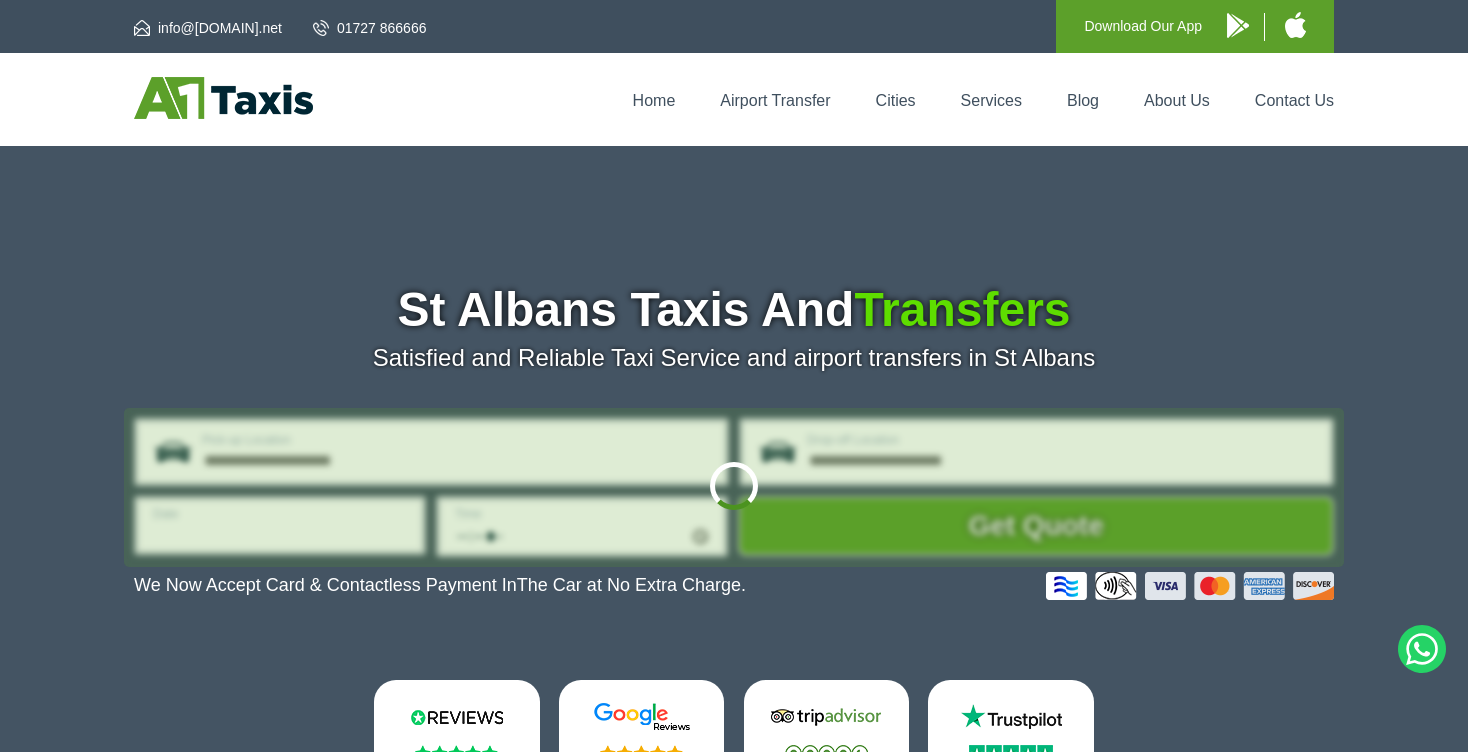 scroll, scrollTop: 0, scrollLeft: 0, axis: both 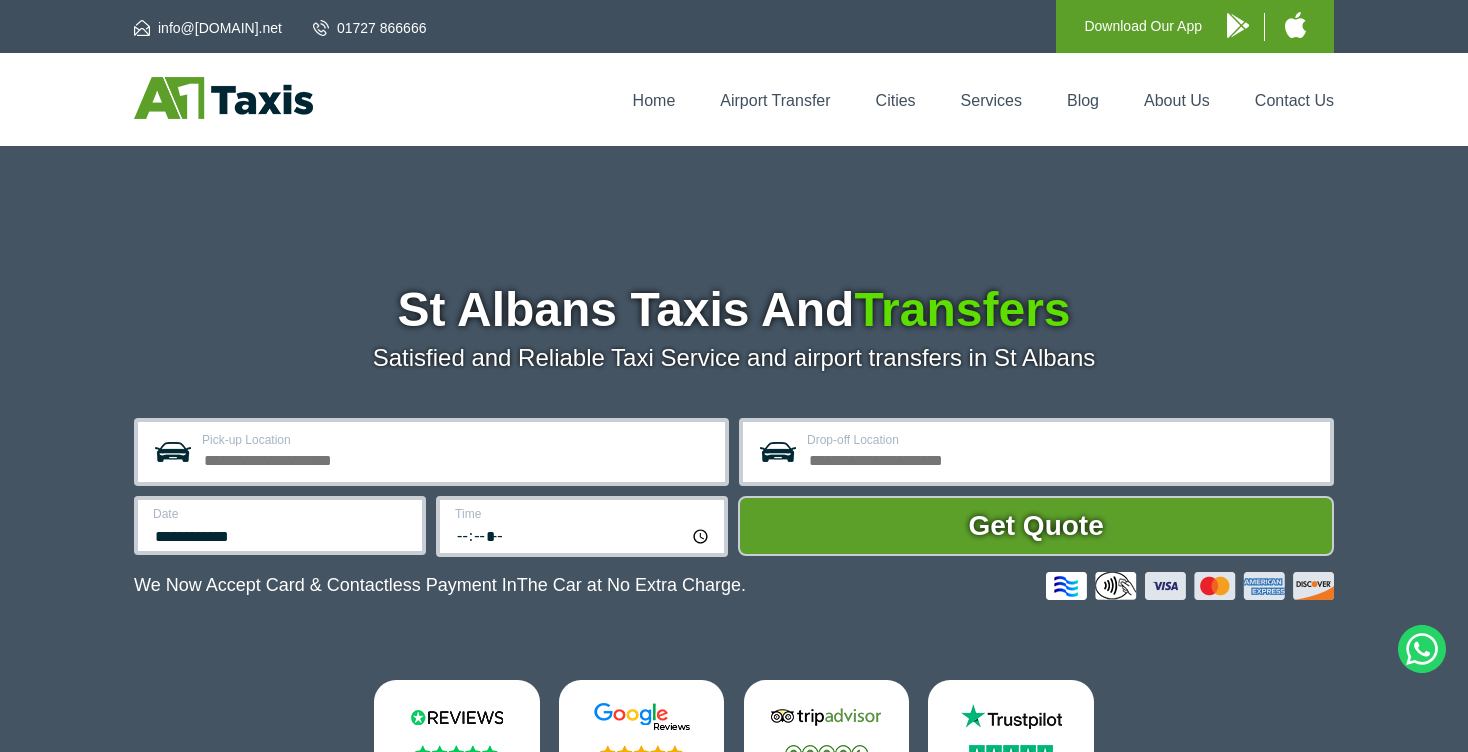 click on "Pick-up Location" 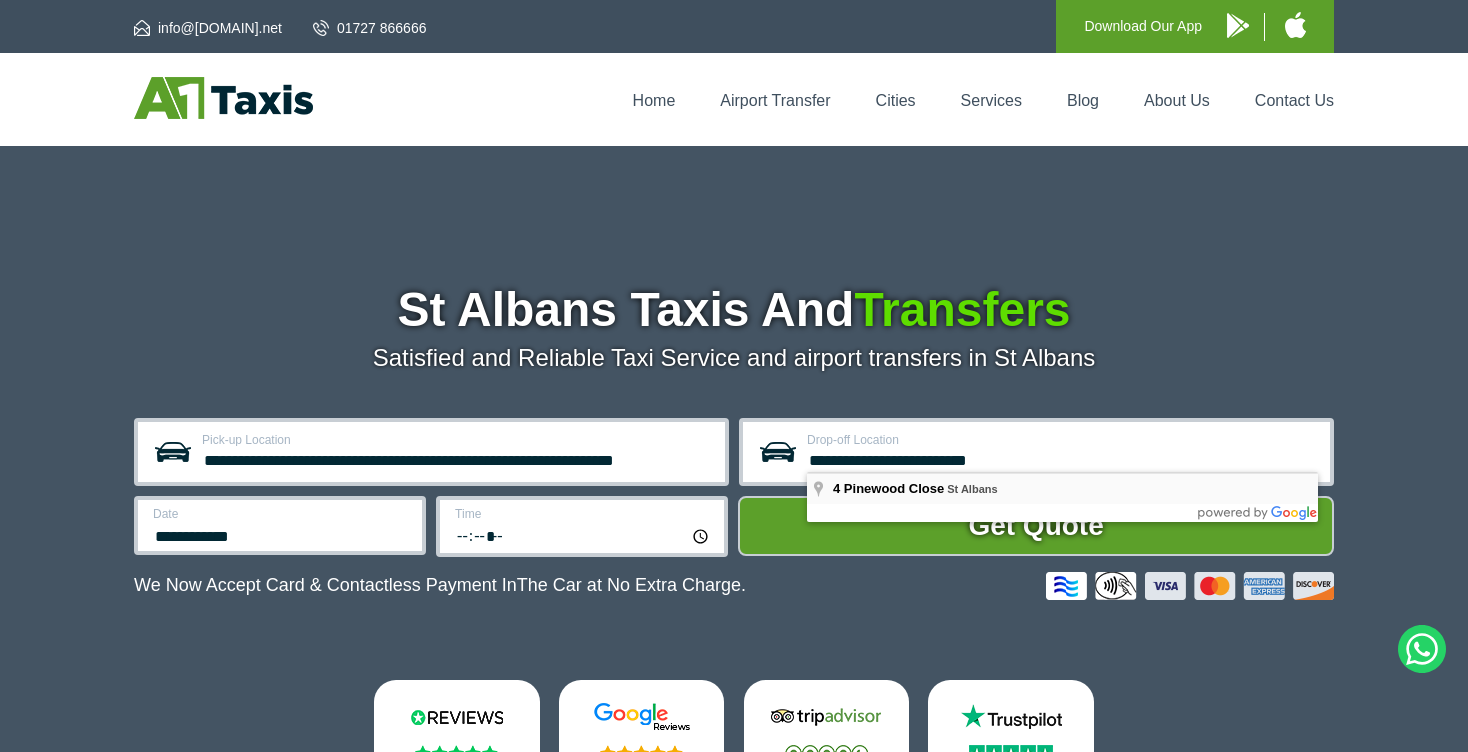 type on "**********" 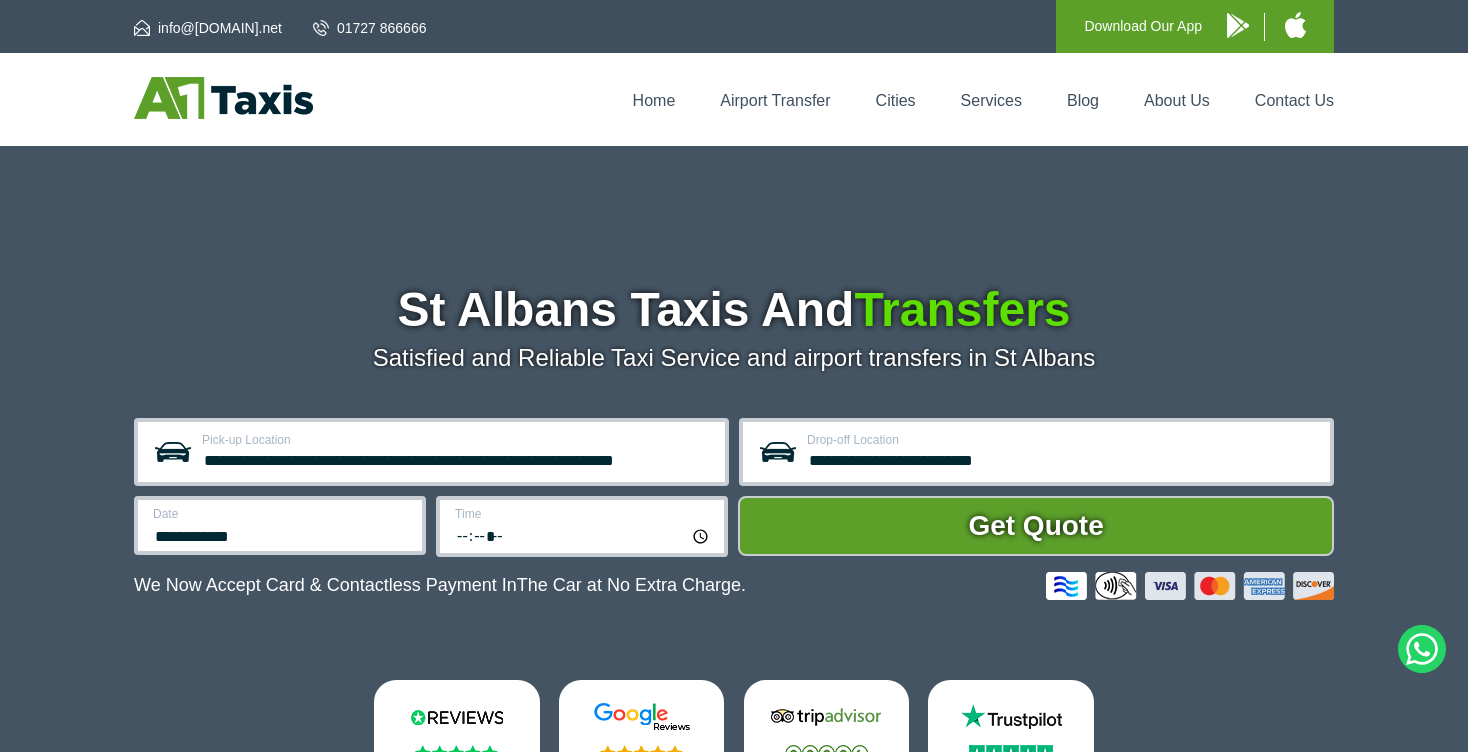 click on "*****" at bounding box center (583, 535) 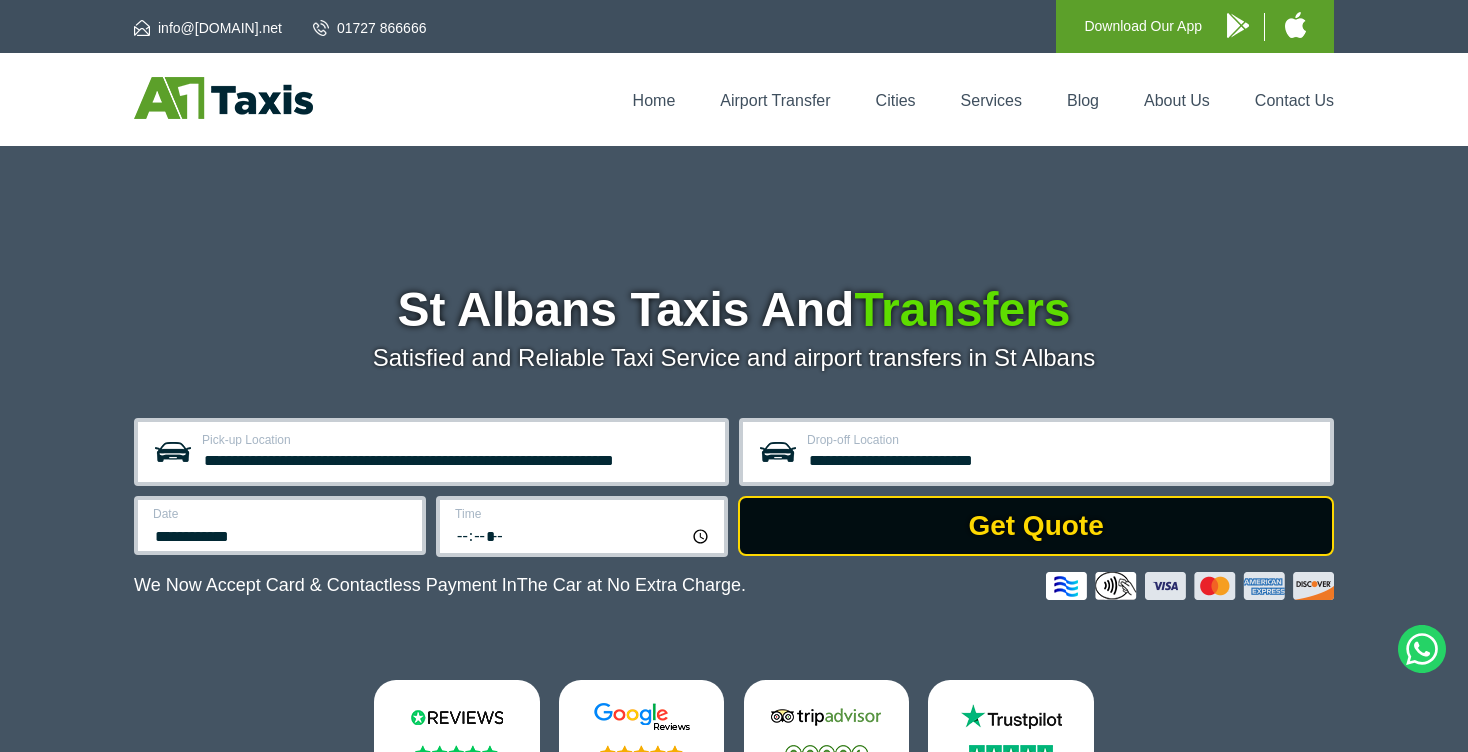 click on "Get Quote" at bounding box center (1036, 526) 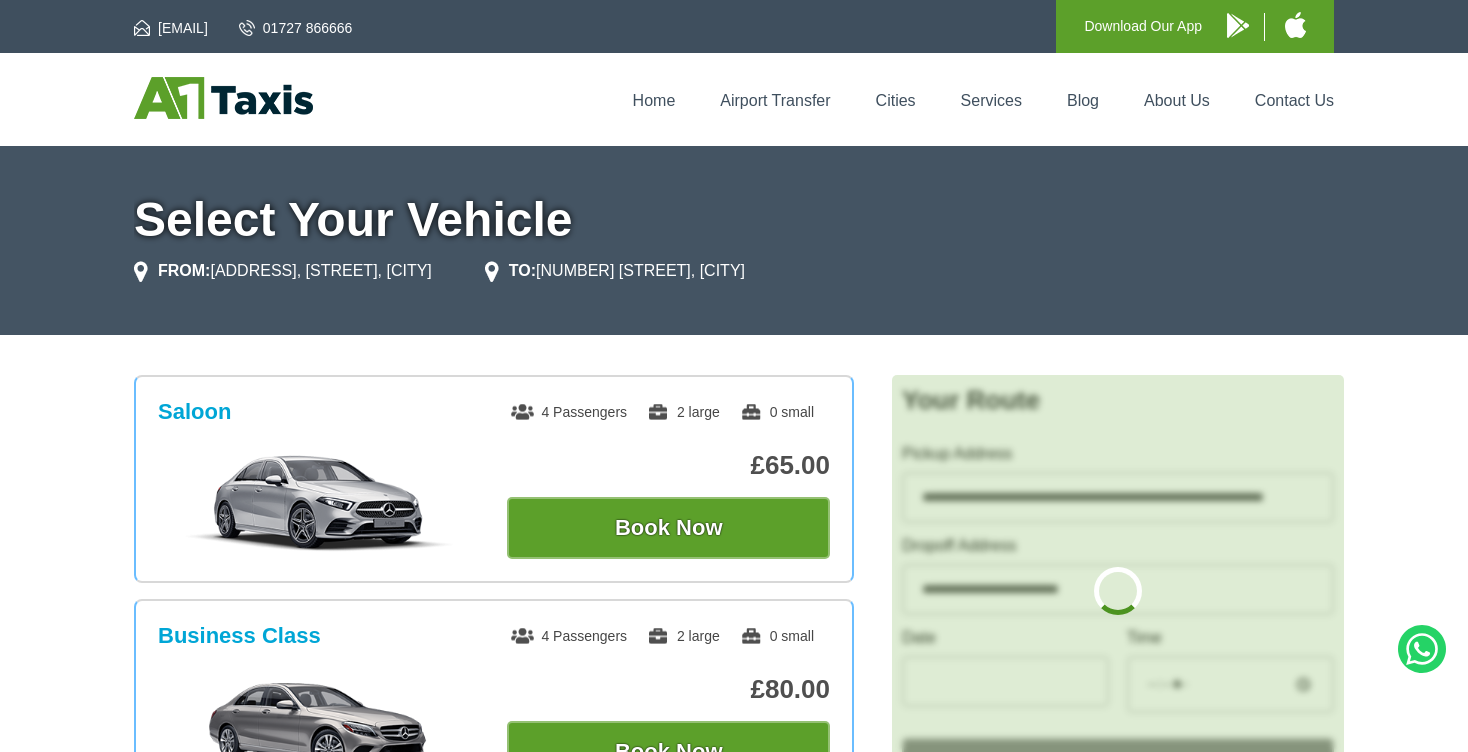 scroll, scrollTop: 0, scrollLeft: 0, axis: both 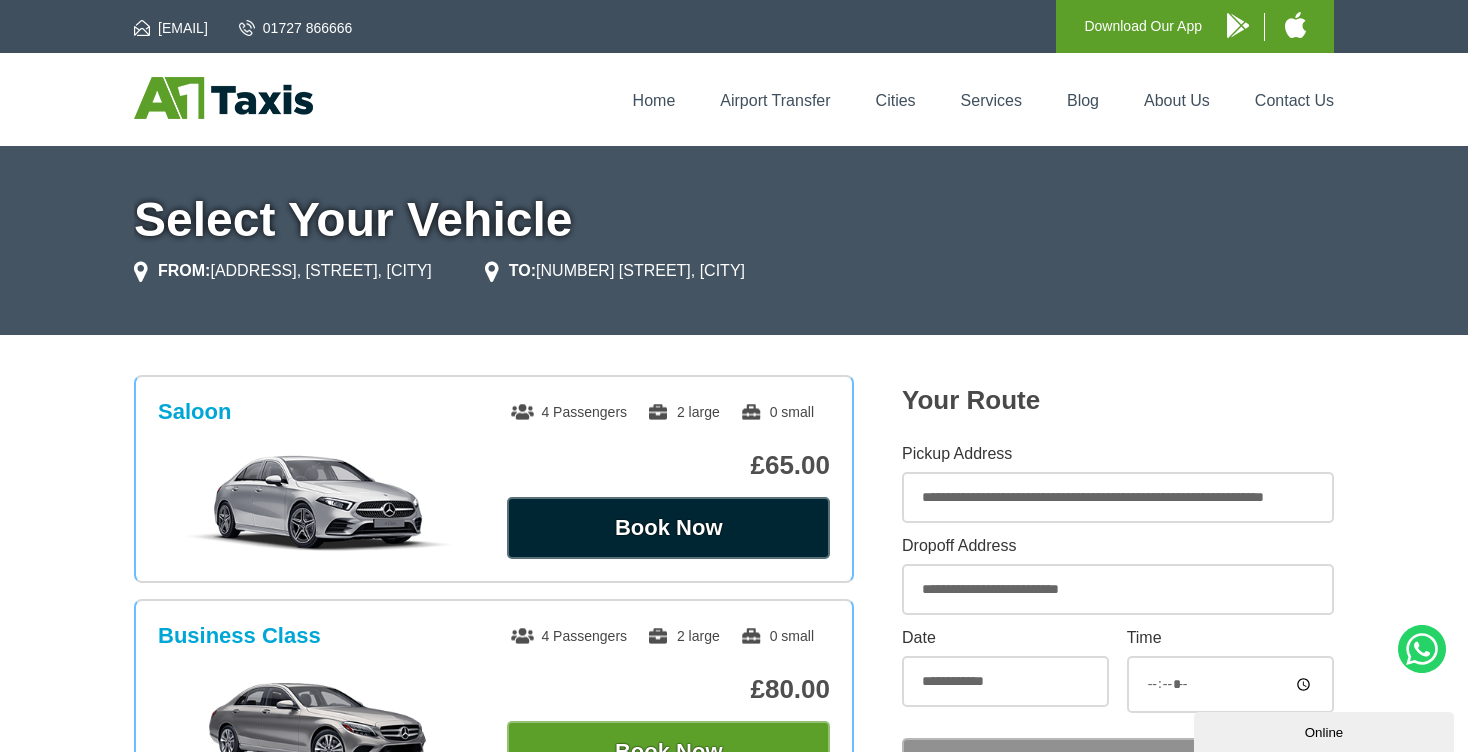 click on "Book Now" at bounding box center (668, 528) 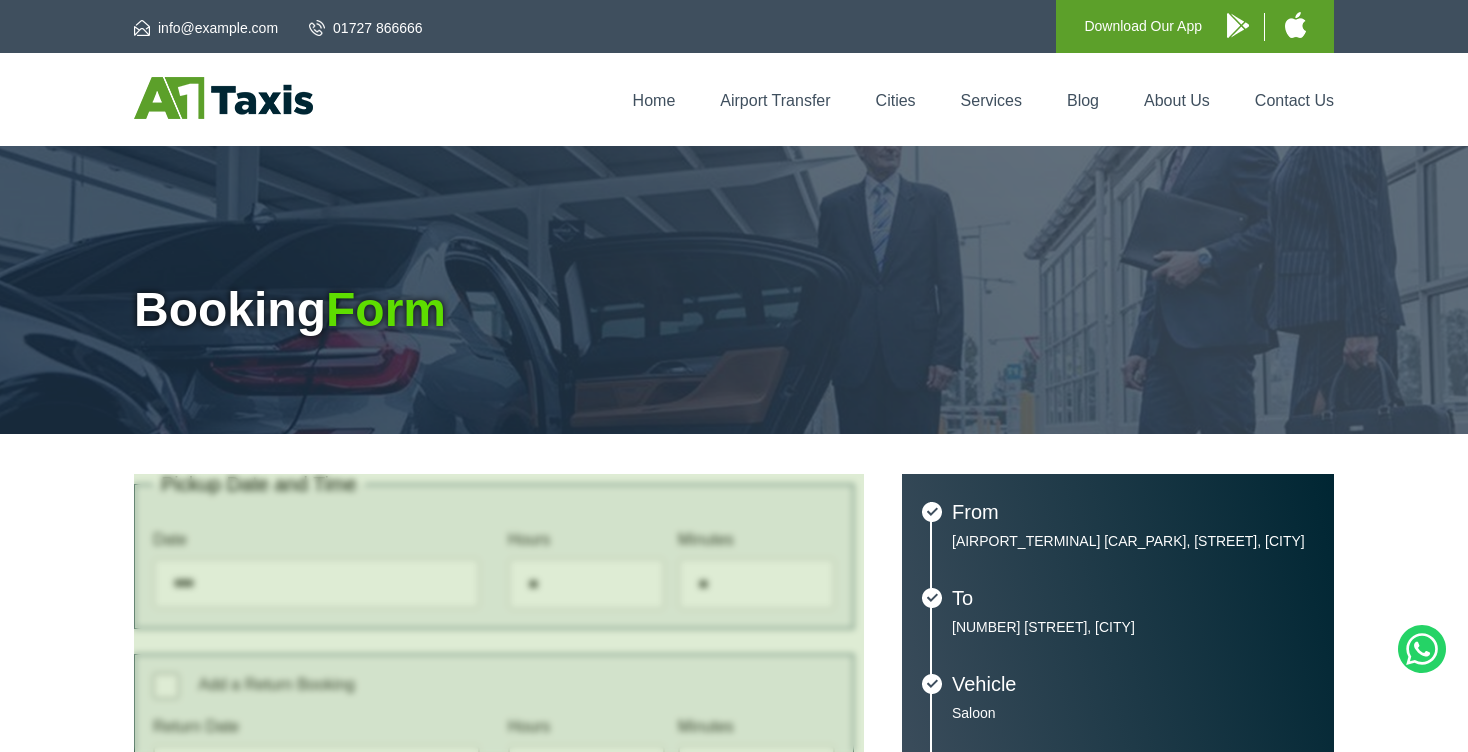 scroll, scrollTop: 0, scrollLeft: 0, axis: both 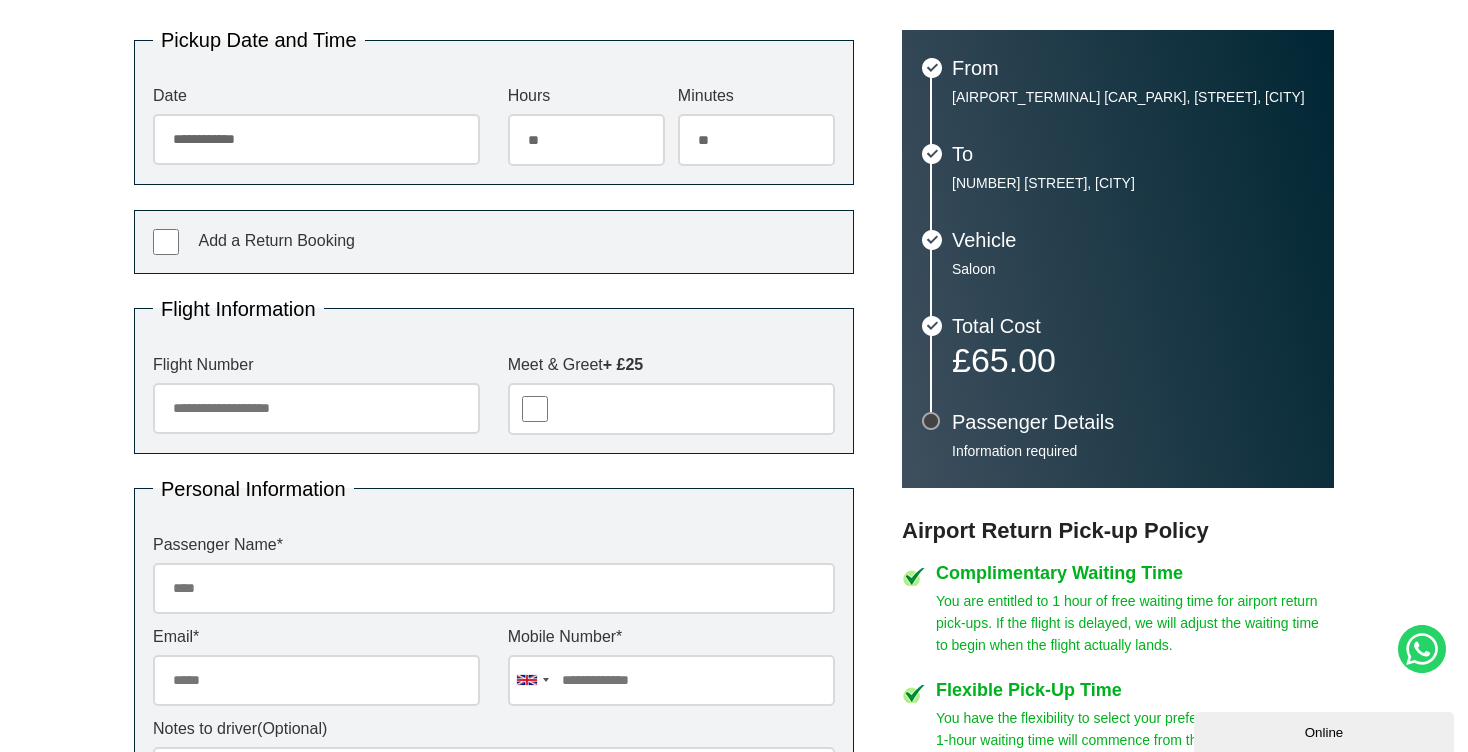click on "Flight Number" at bounding box center [316, 408] 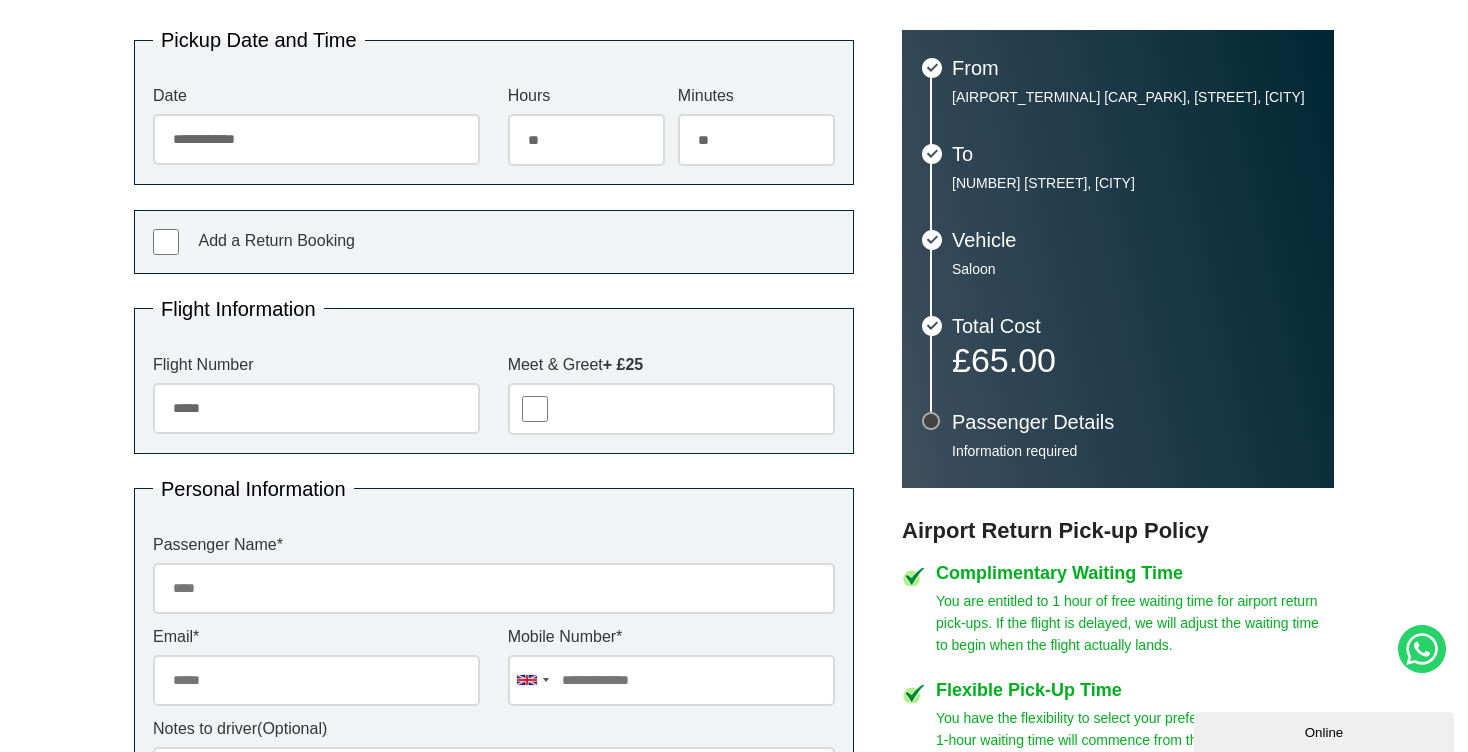 type on "*****" 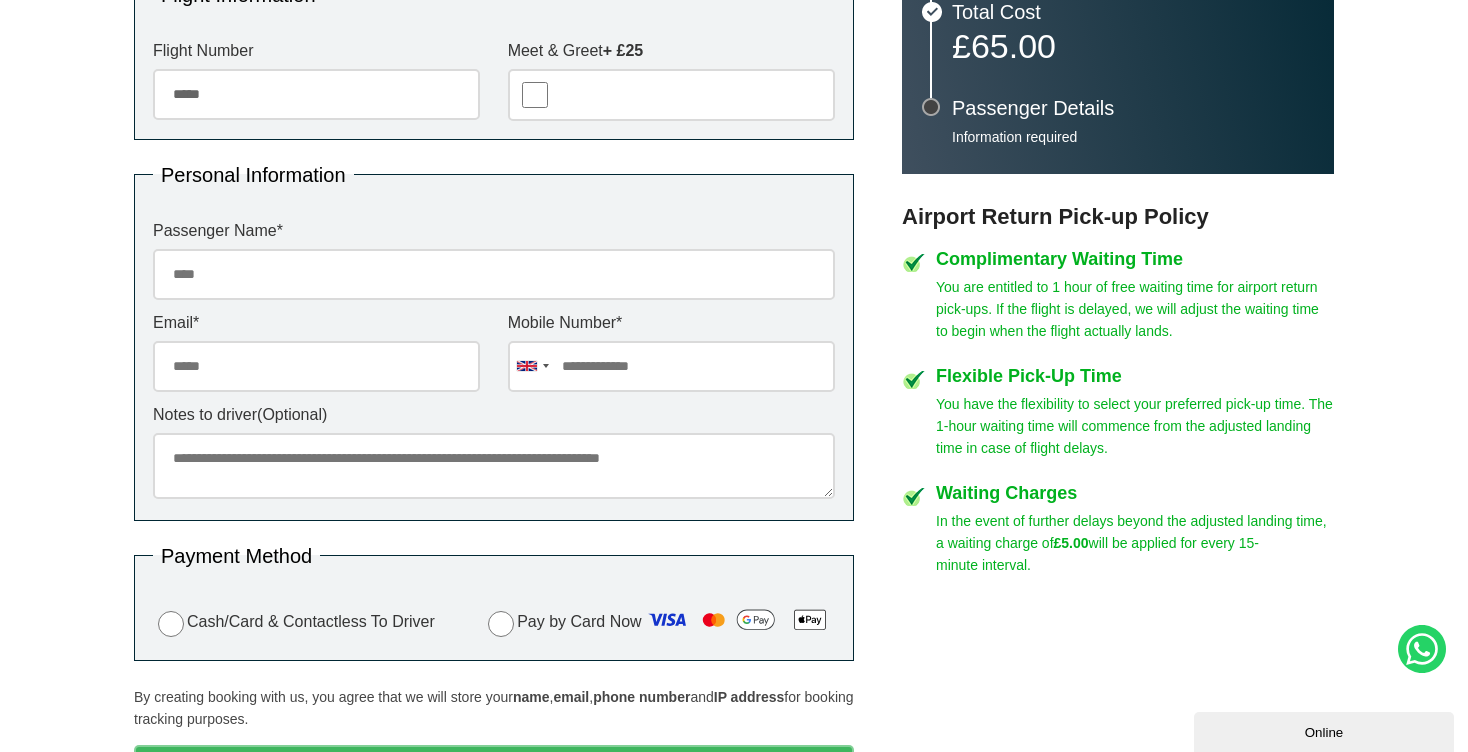 scroll, scrollTop: 761, scrollLeft: 0, axis: vertical 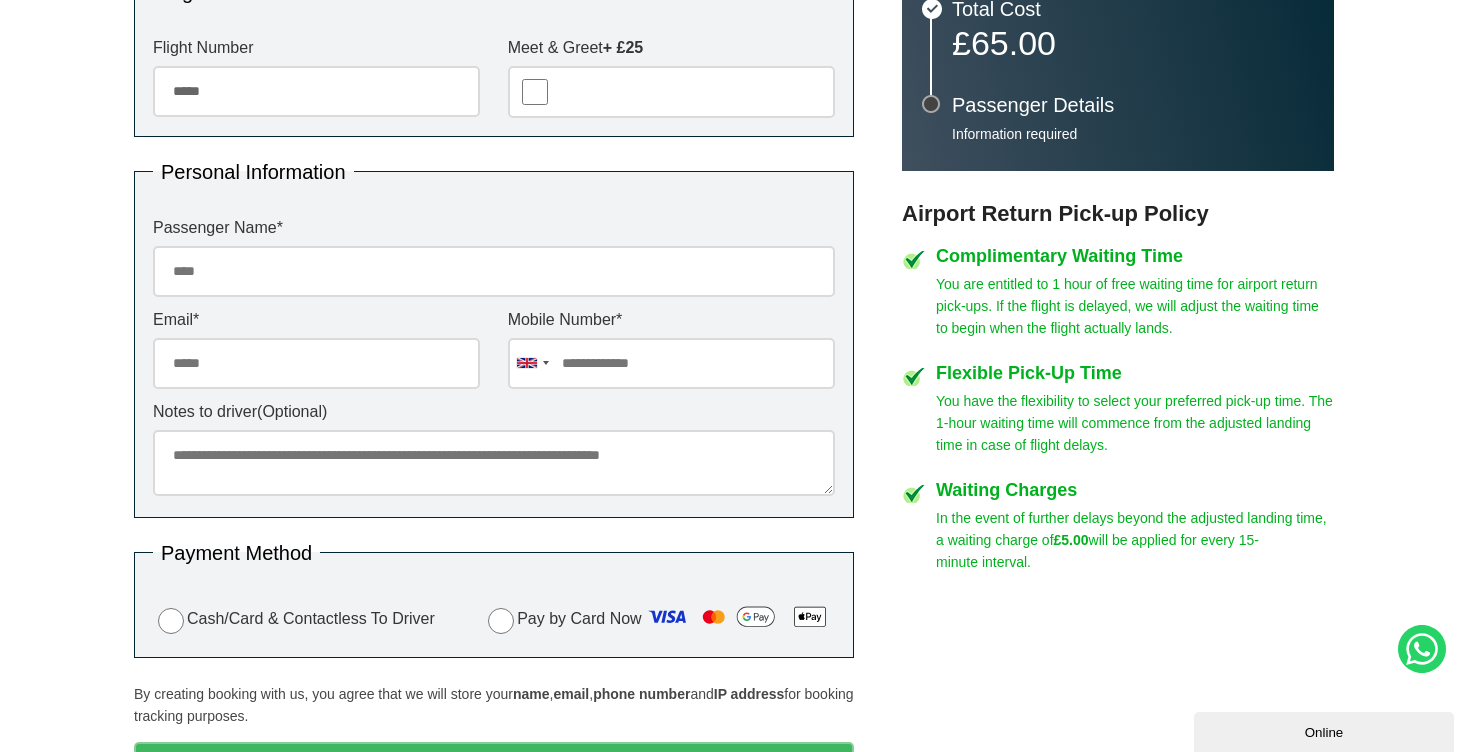 click on "Passenger Name  *" at bounding box center (494, 271) 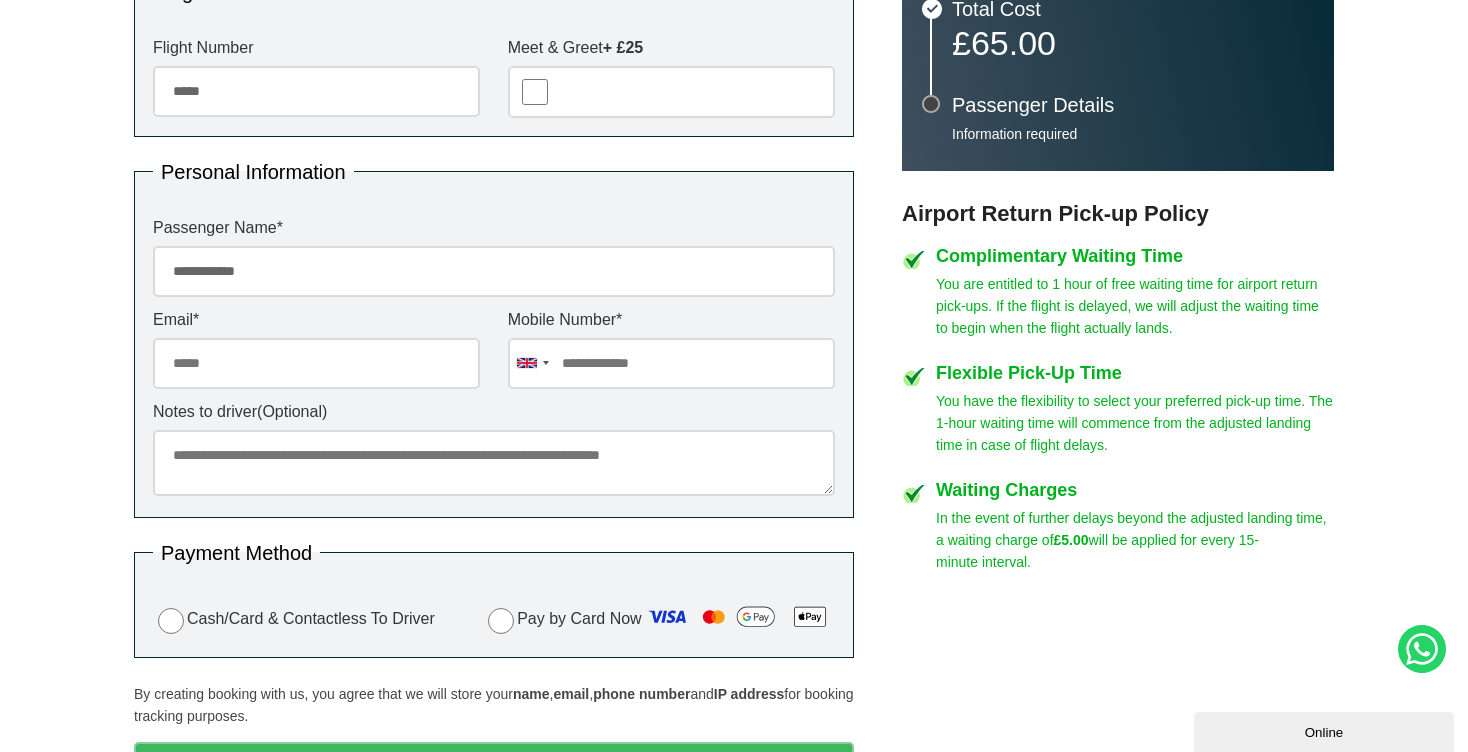 type on "**********" 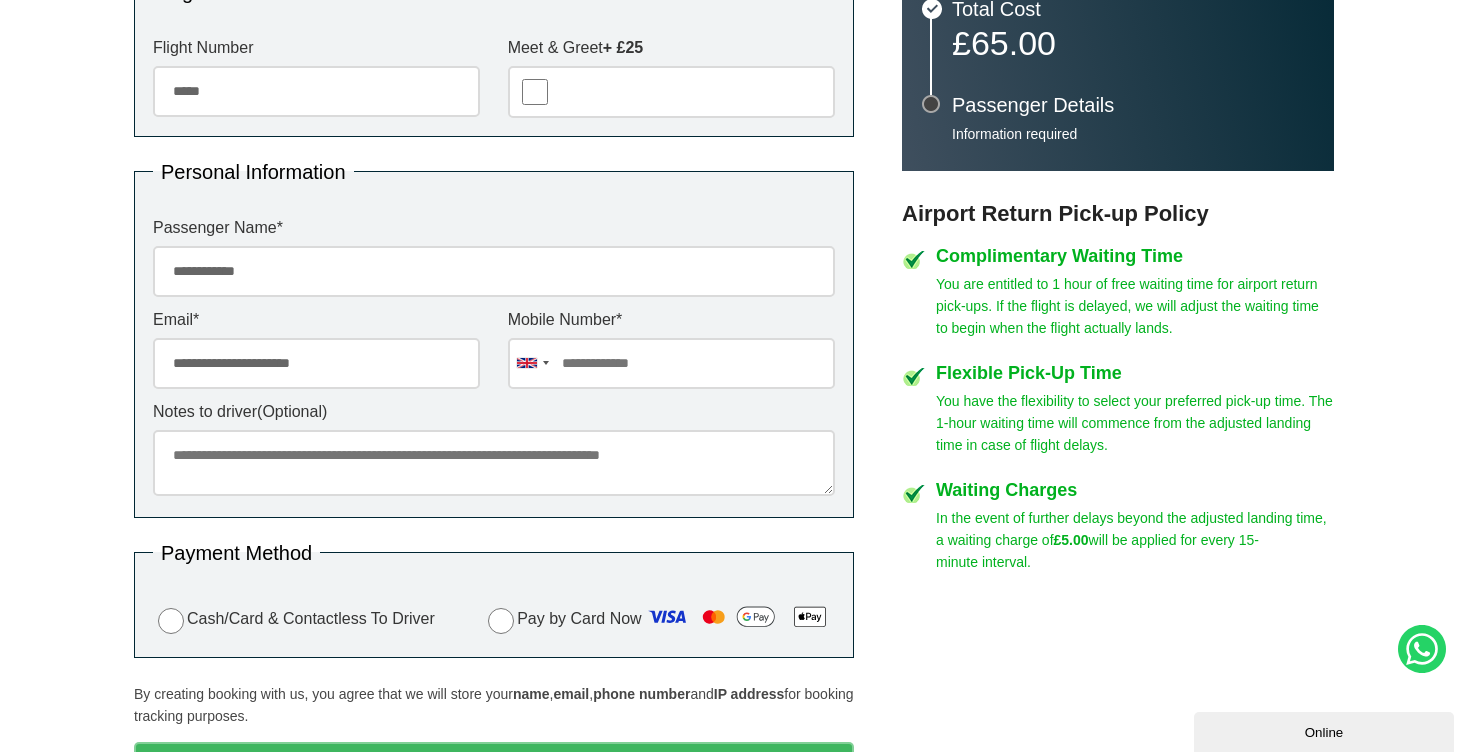 type on "**********" 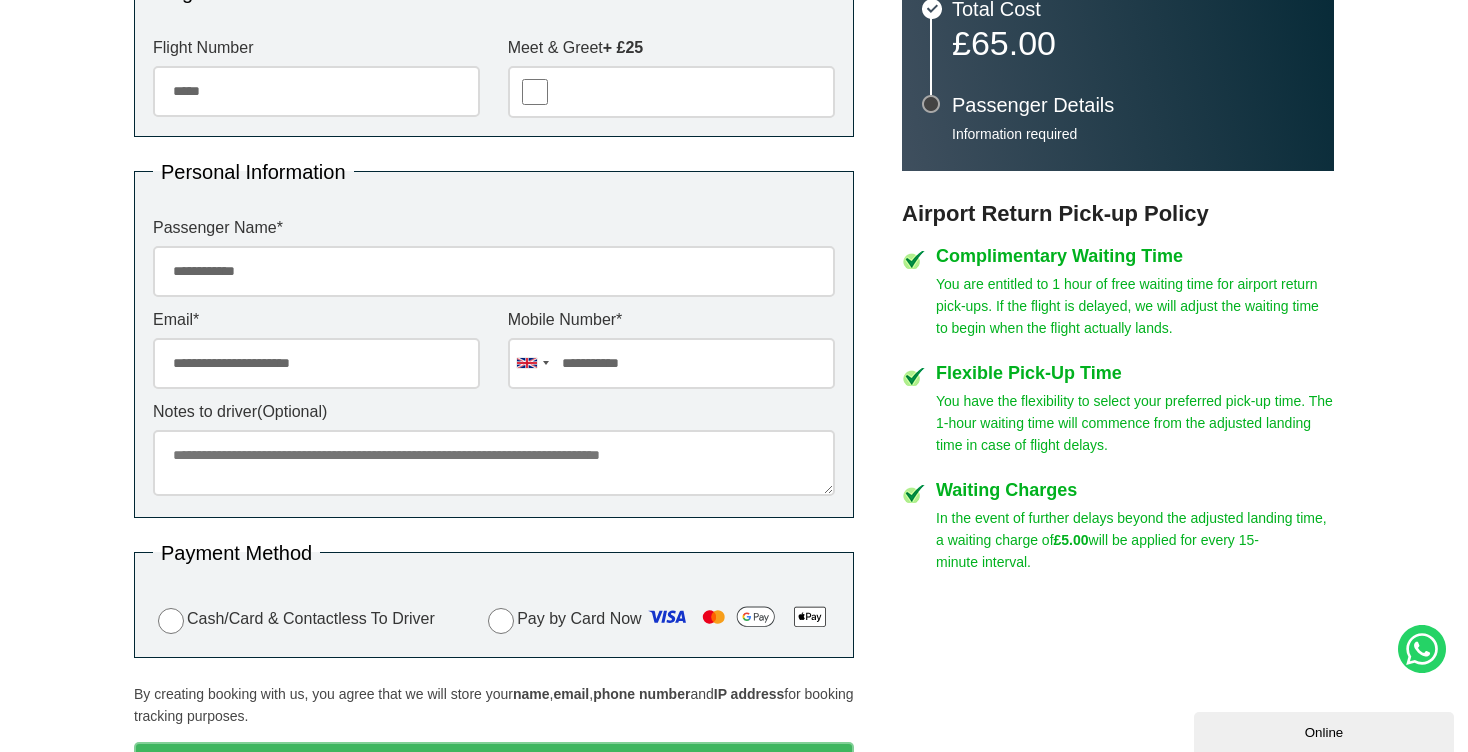 click on "Notes to driver  (Optional)" at bounding box center (494, 463) 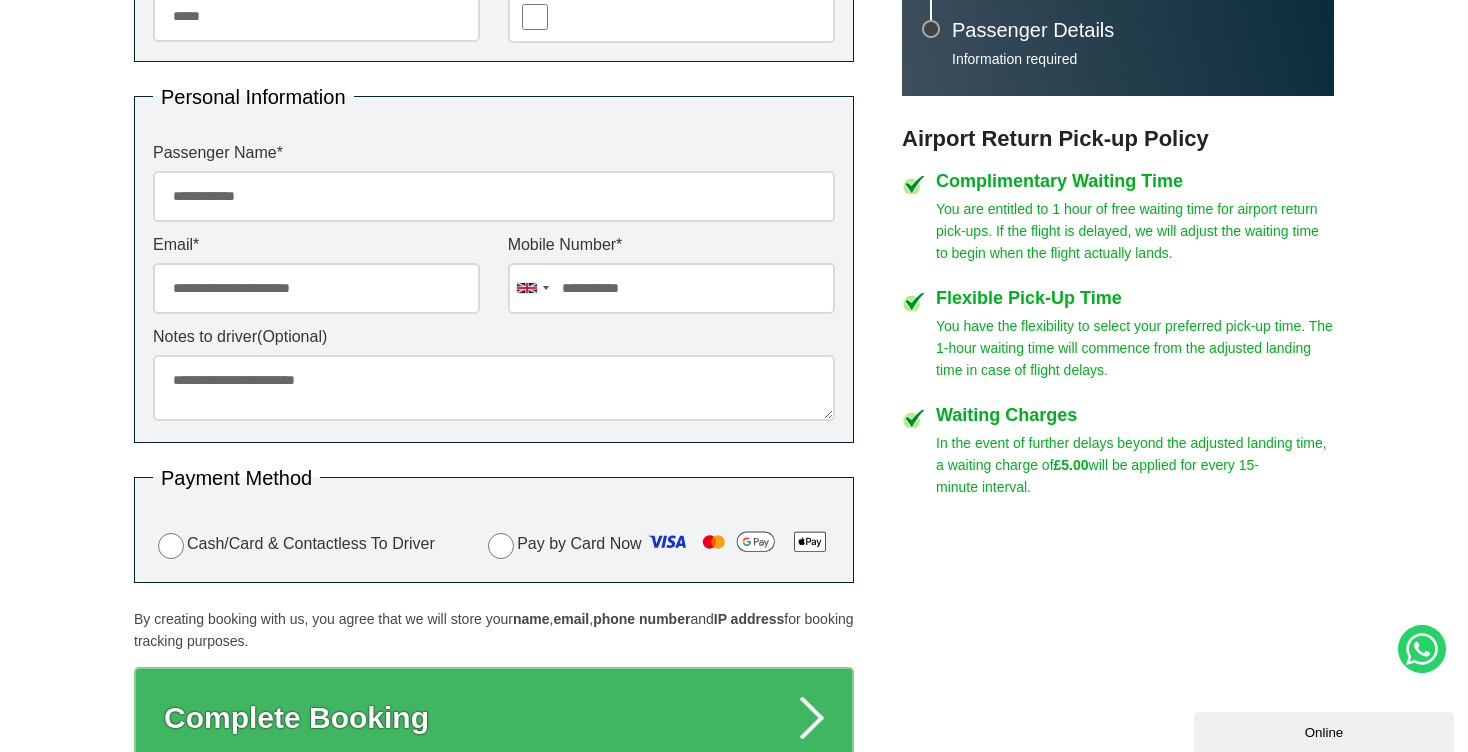 scroll, scrollTop: 858, scrollLeft: 0, axis: vertical 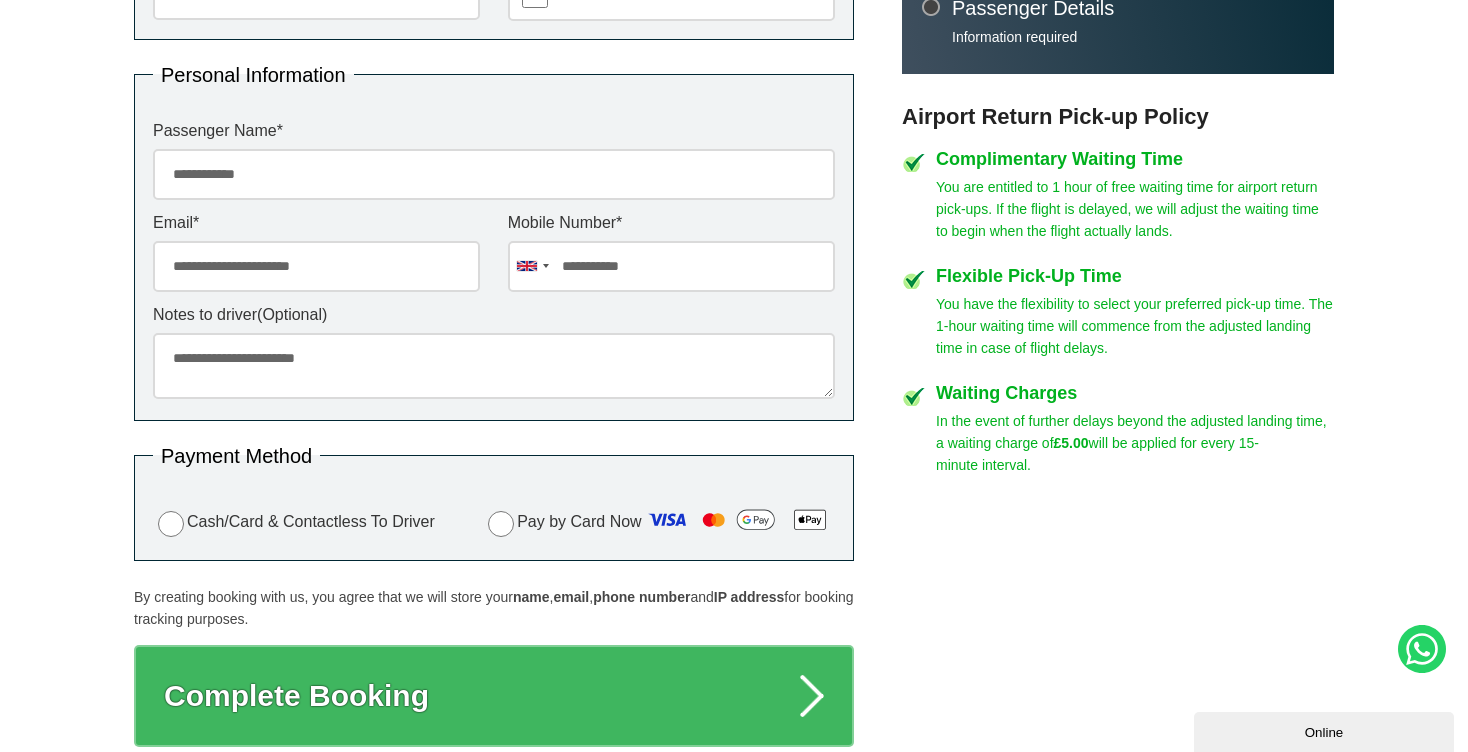 type on "**********" 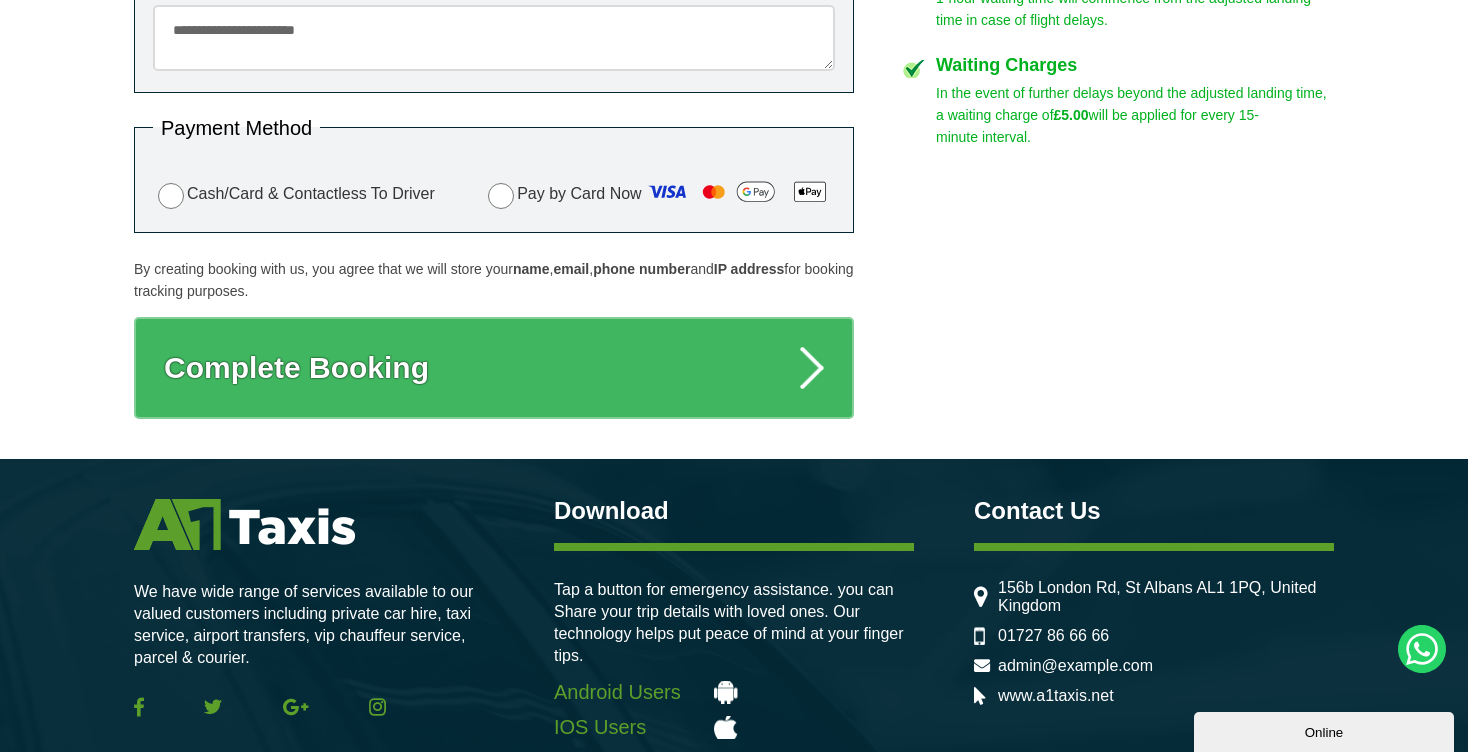 scroll, scrollTop: 1208, scrollLeft: 0, axis: vertical 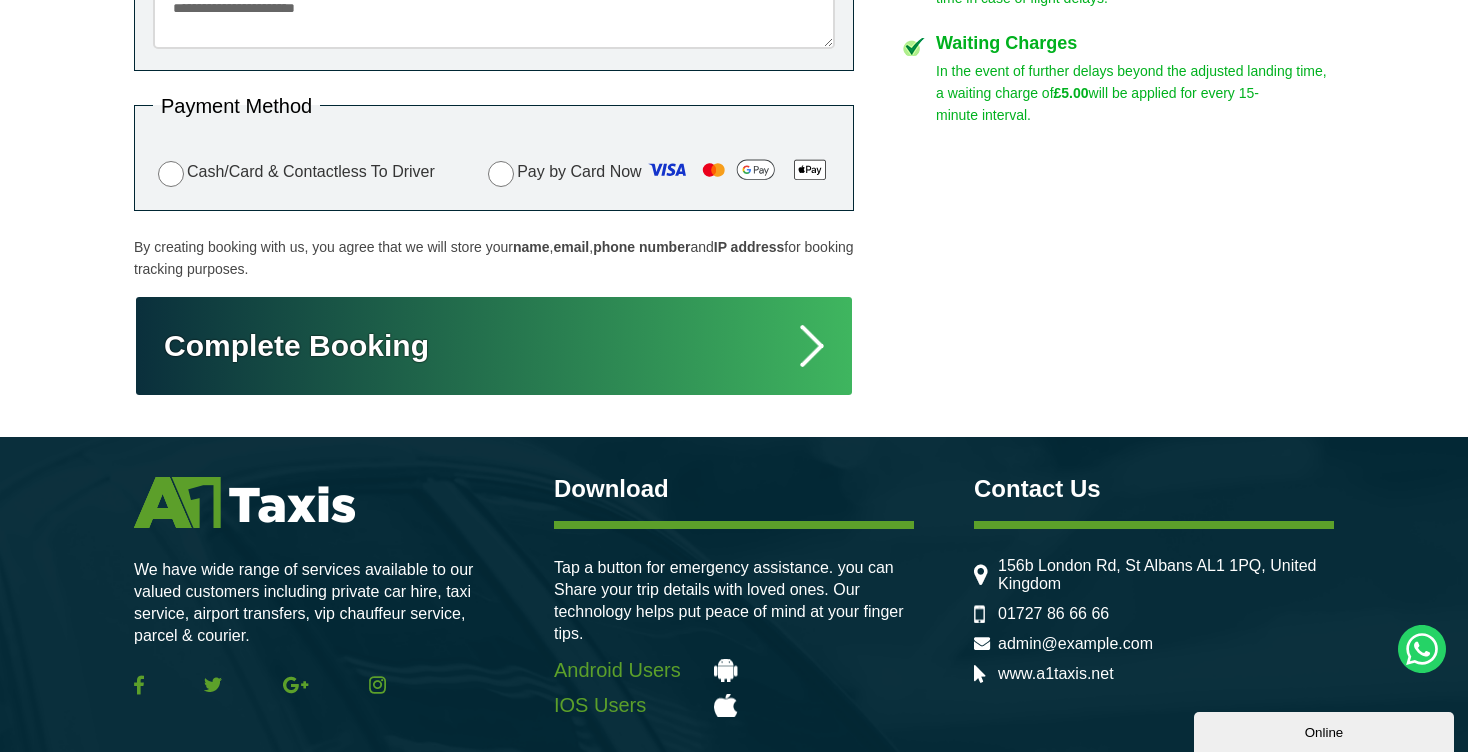 click on "Complete Booking" at bounding box center (494, 346) 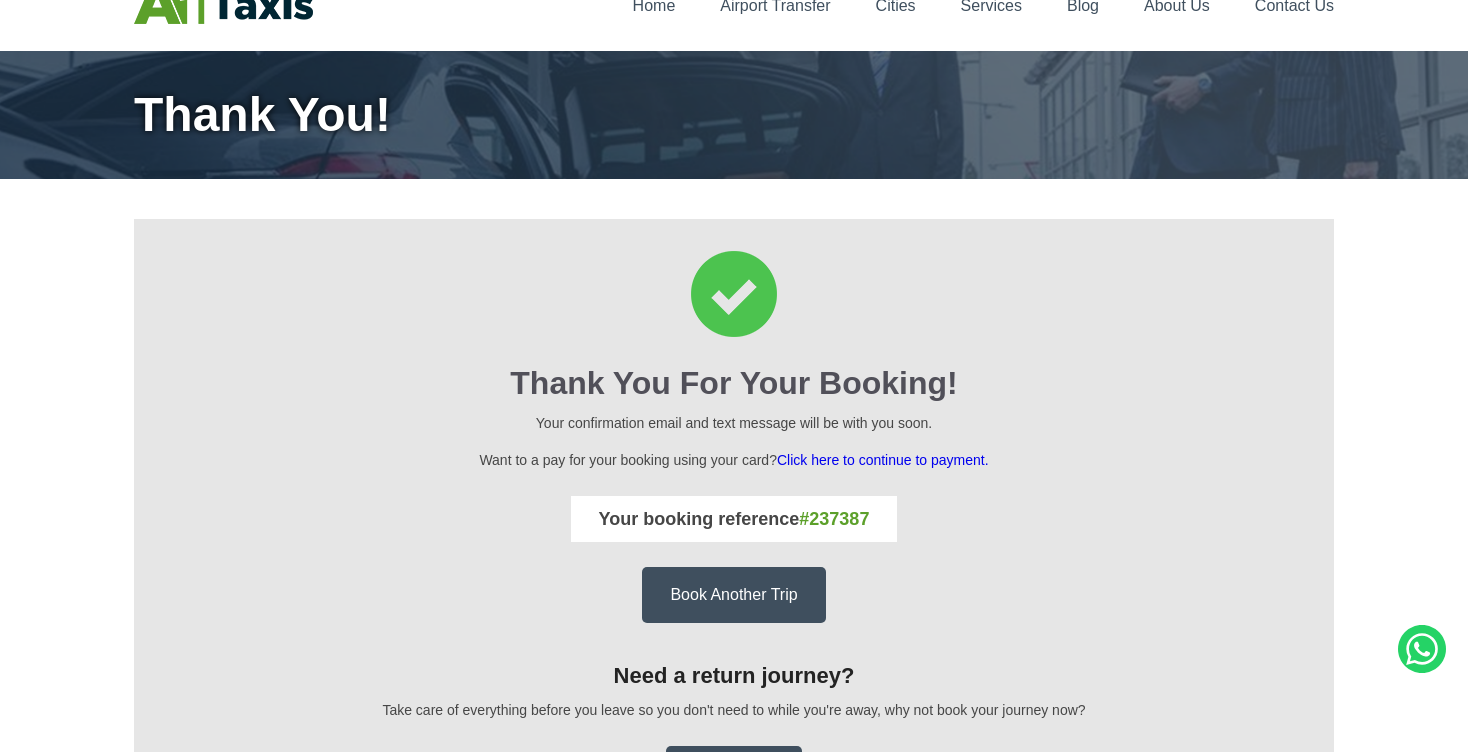 scroll, scrollTop: 101, scrollLeft: 0, axis: vertical 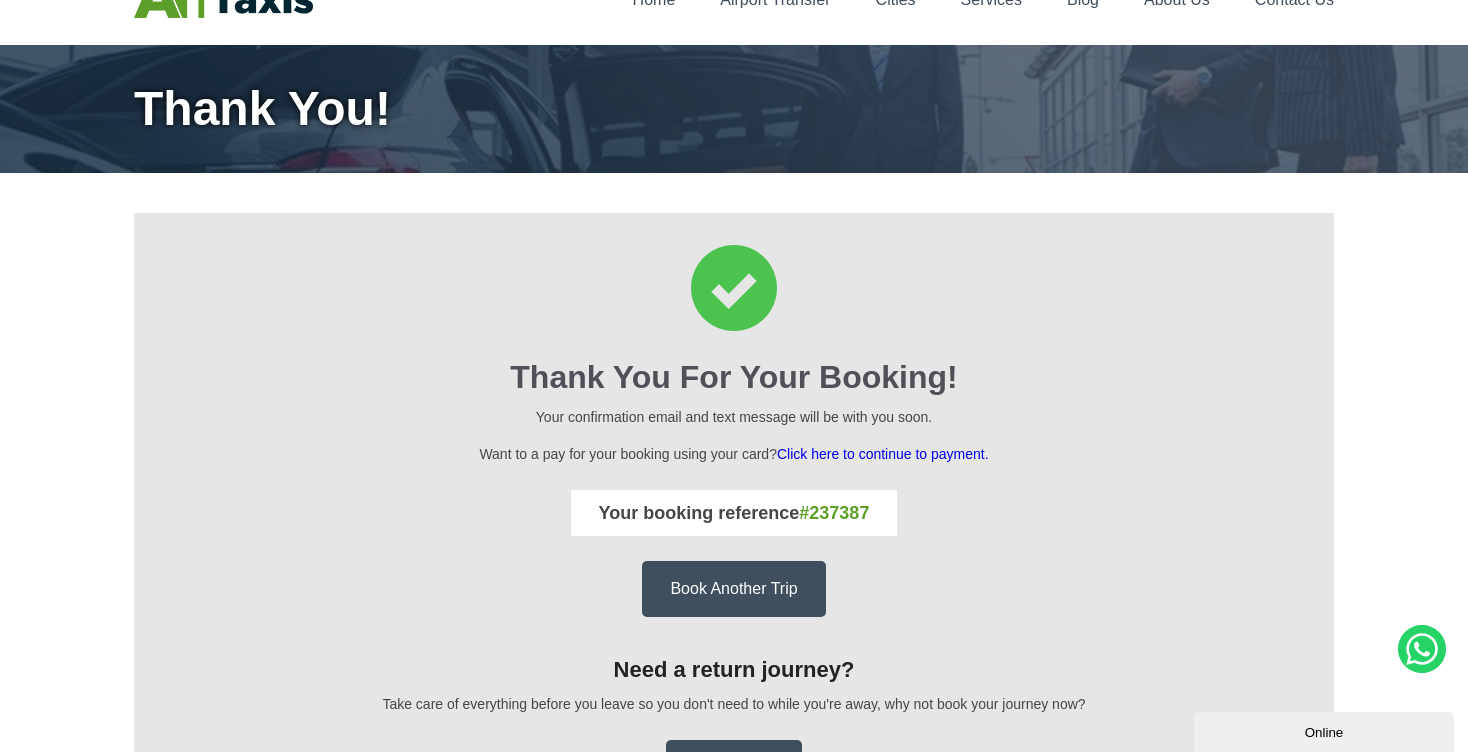 click on "Your booking reference
#237387" at bounding box center (734, 513) 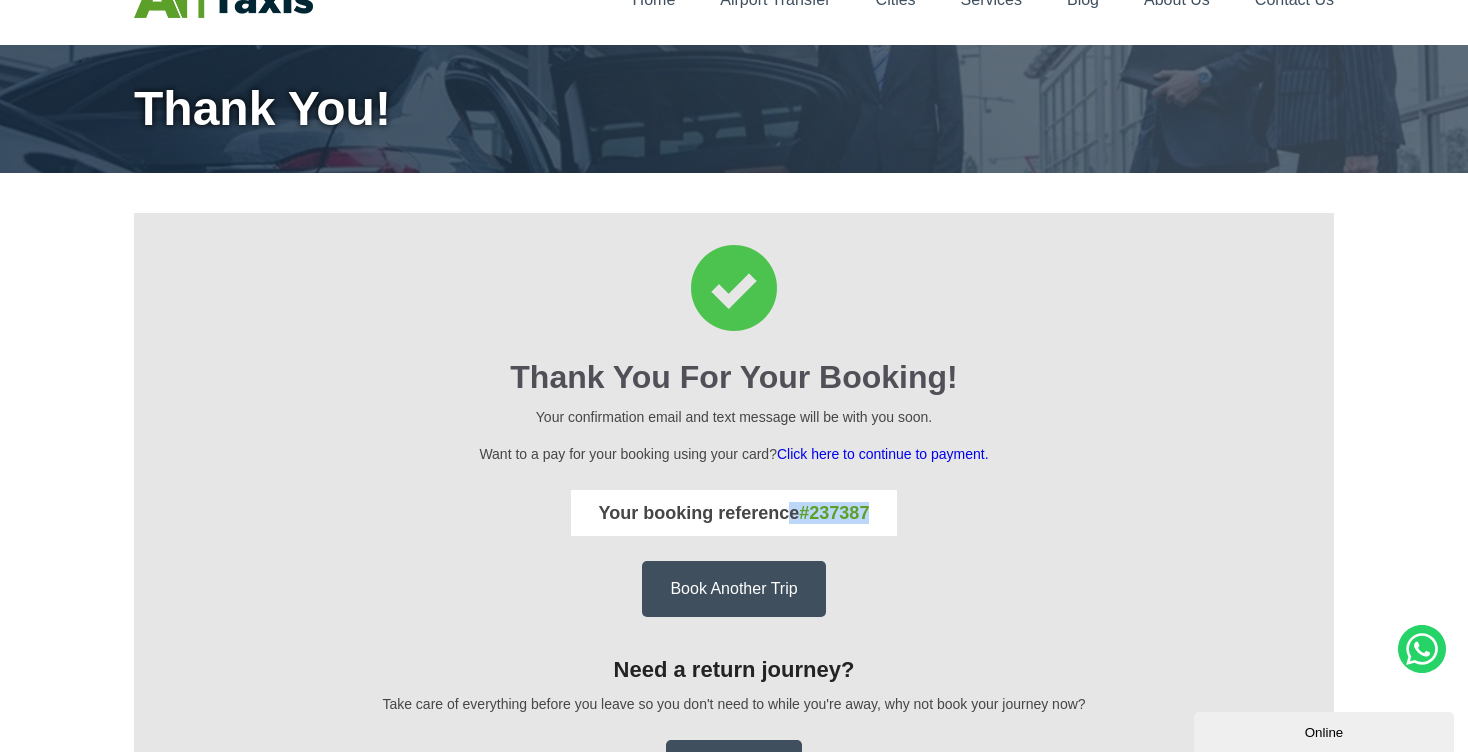 click on "Your booking reference
#237387" at bounding box center [734, 513] 